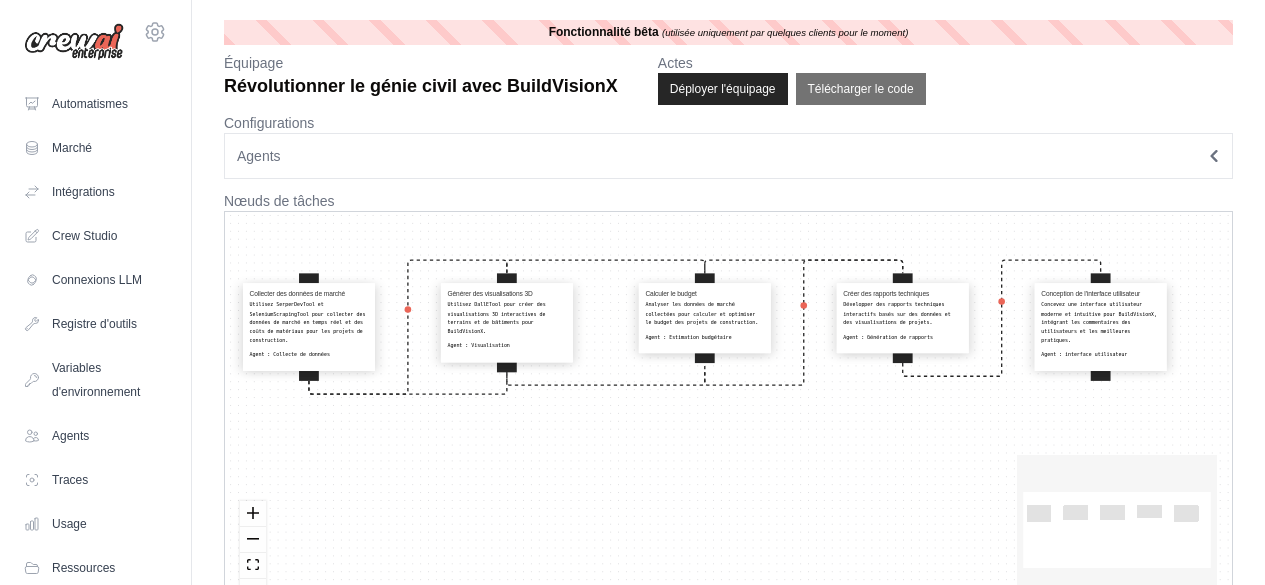 scroll, scrollTop: 0, scrollLeft: 0, axis: both 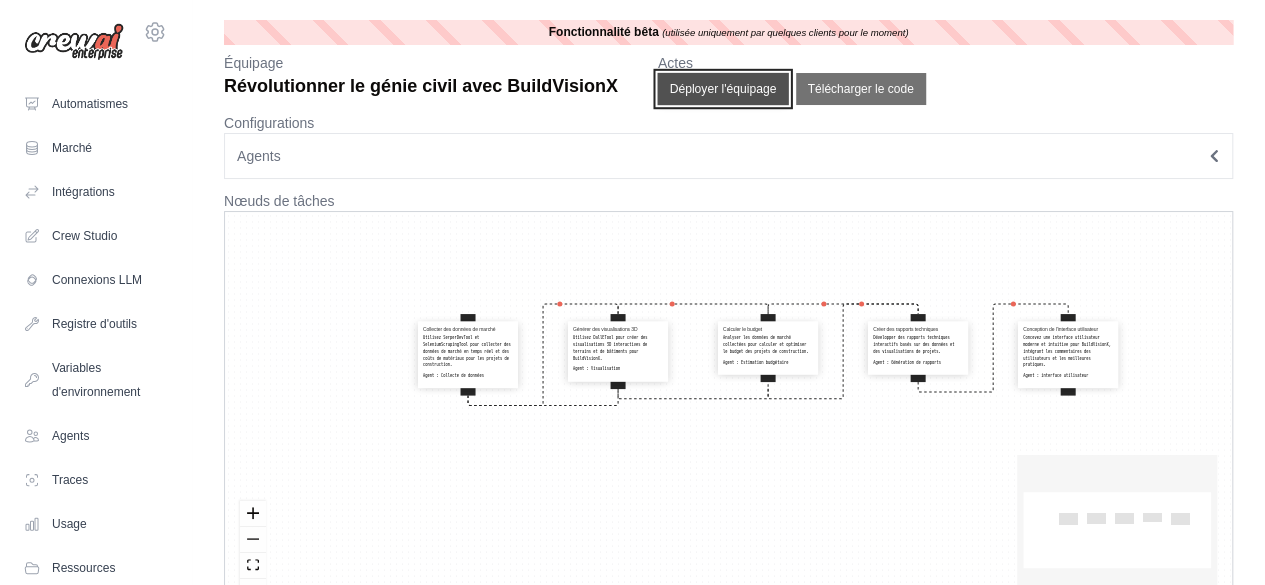 click on "Déployer l'équipage" at bounding box center [722, 89] 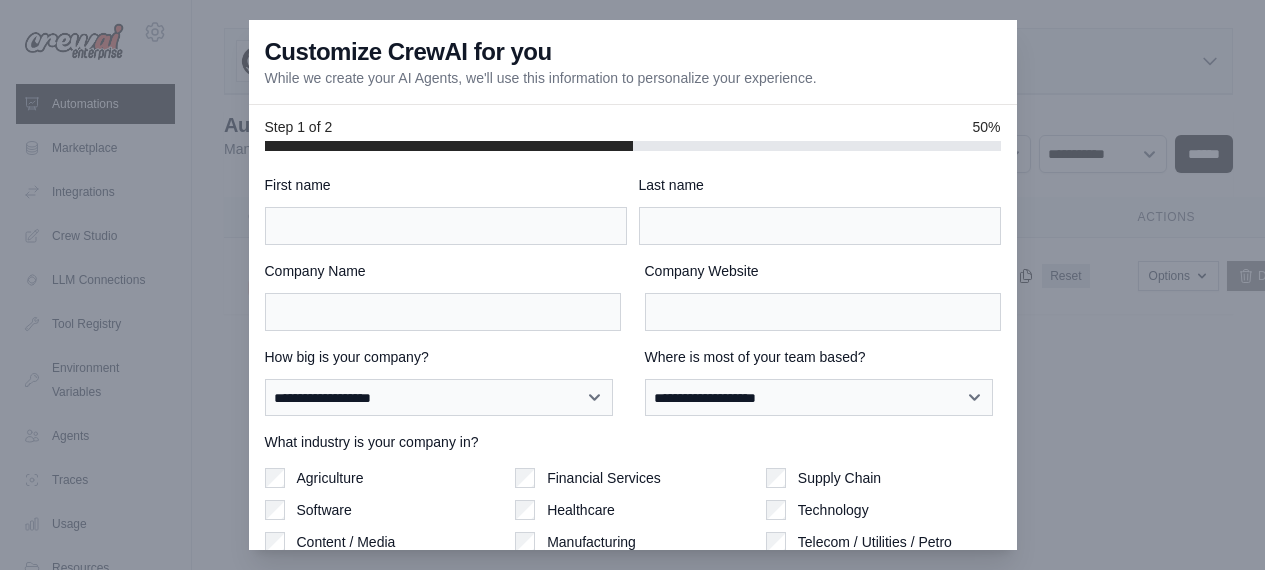 scroll, scrollTop: 0, scrollLeft: 0, axis: both 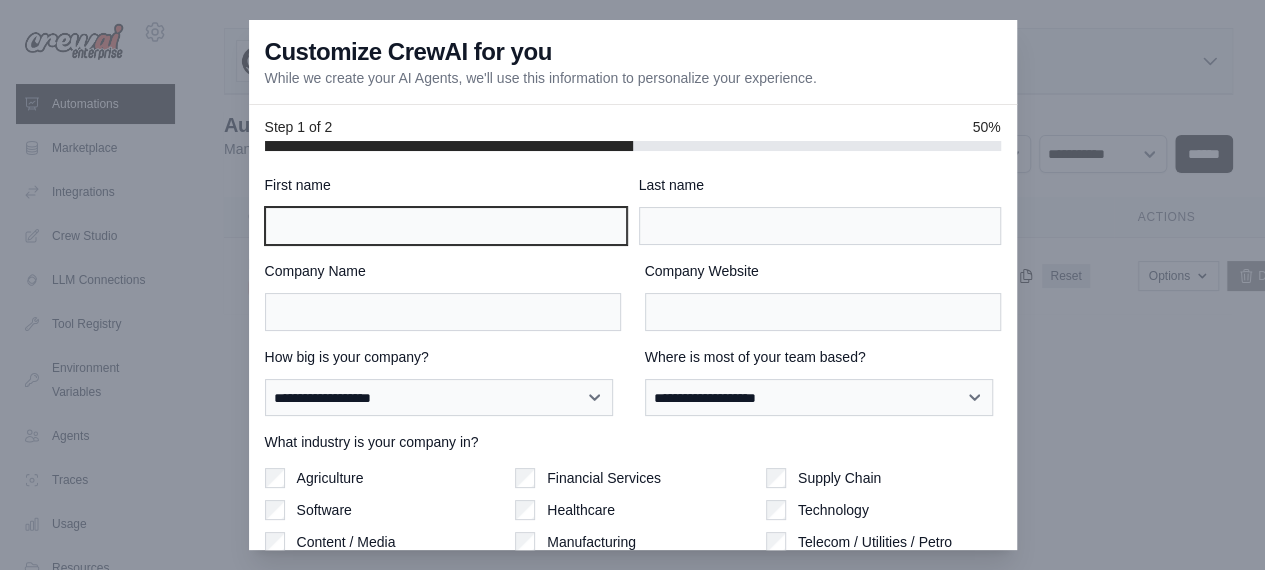 click on "First name" at bounding box center (446, 226) 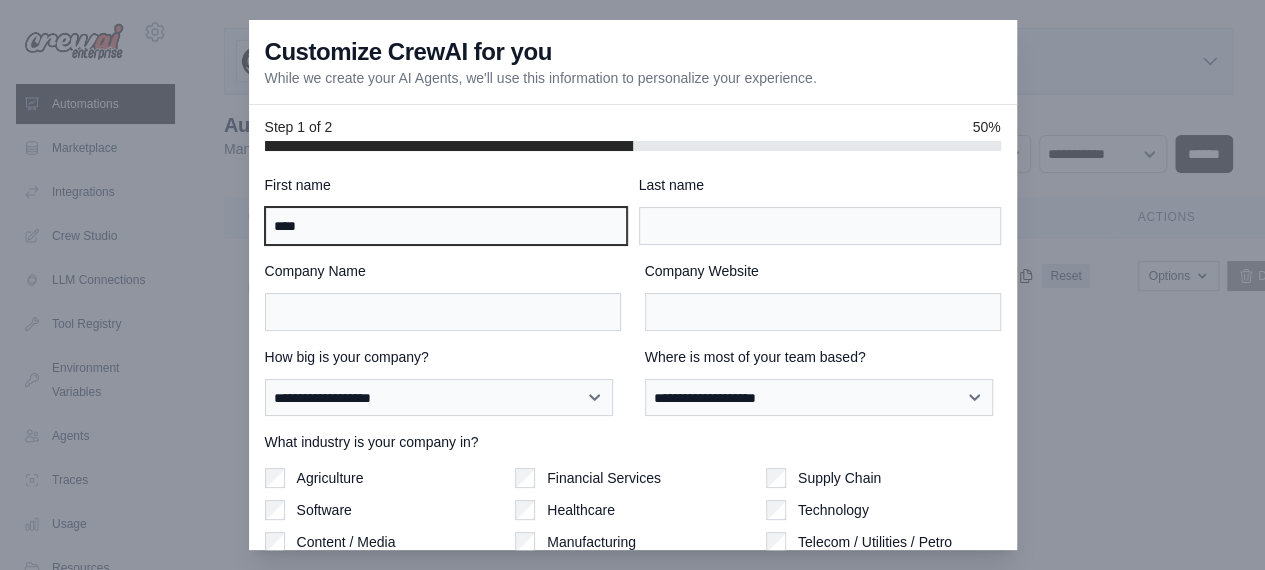 type on "****" 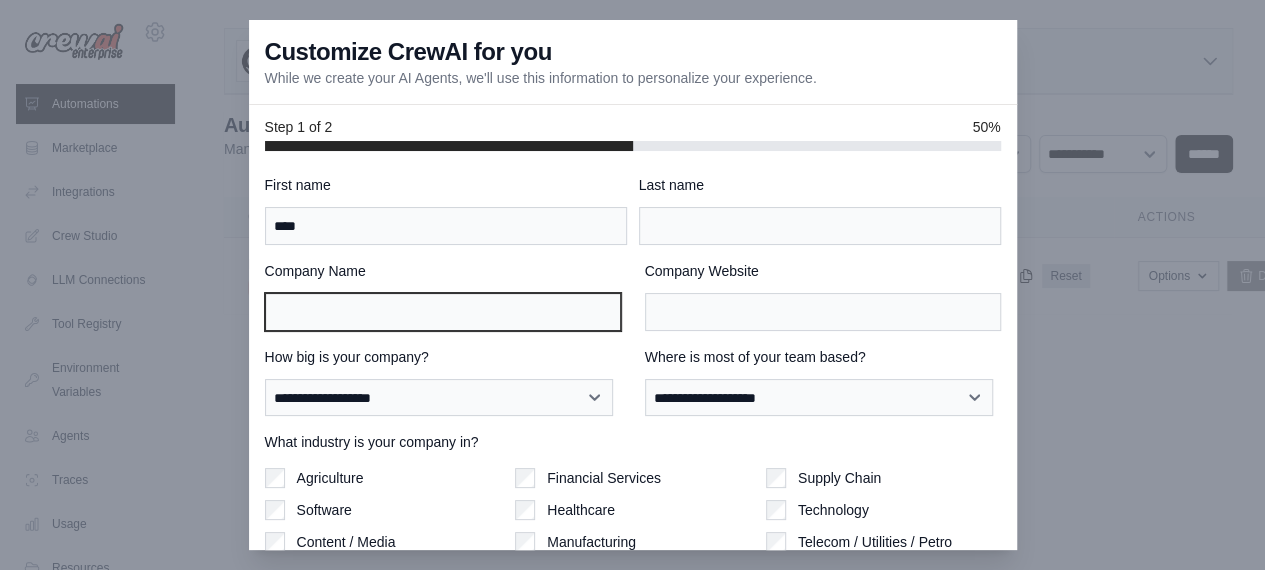 click on "Company Name" at bounding box center (443, 312) 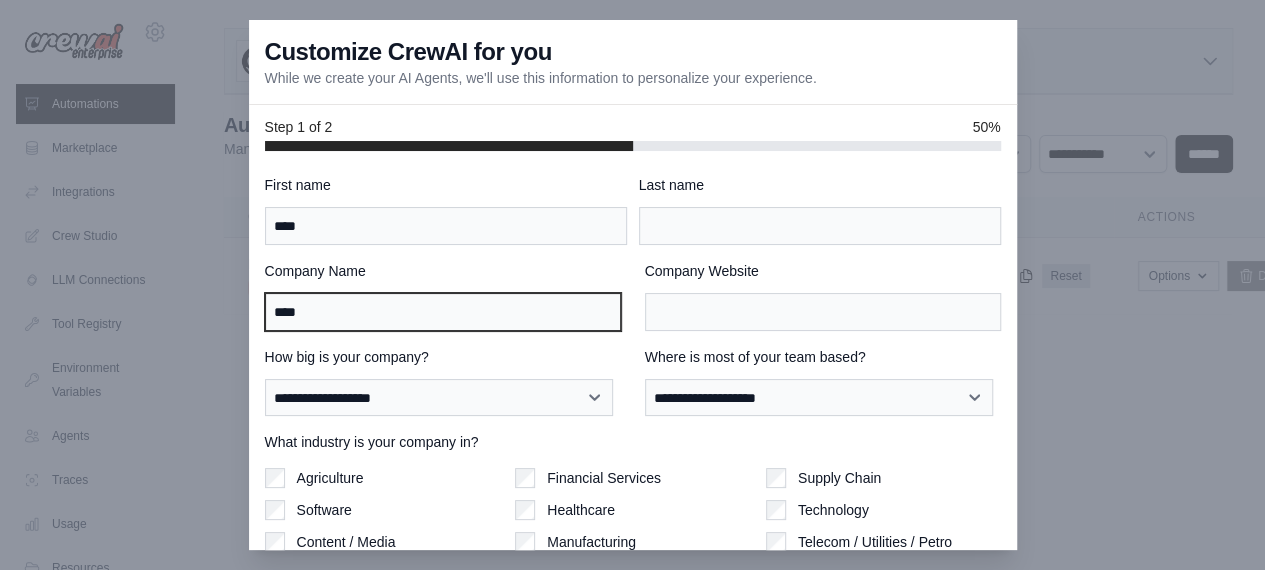 type on "****" 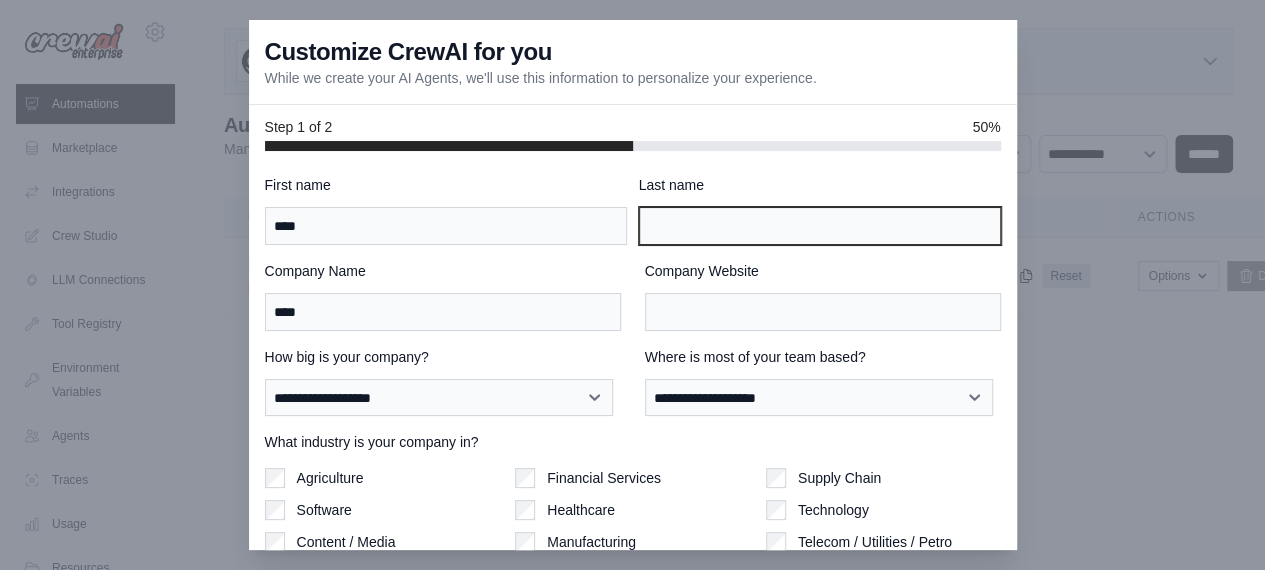 click on "Last name" at bounding box center (820, 226) 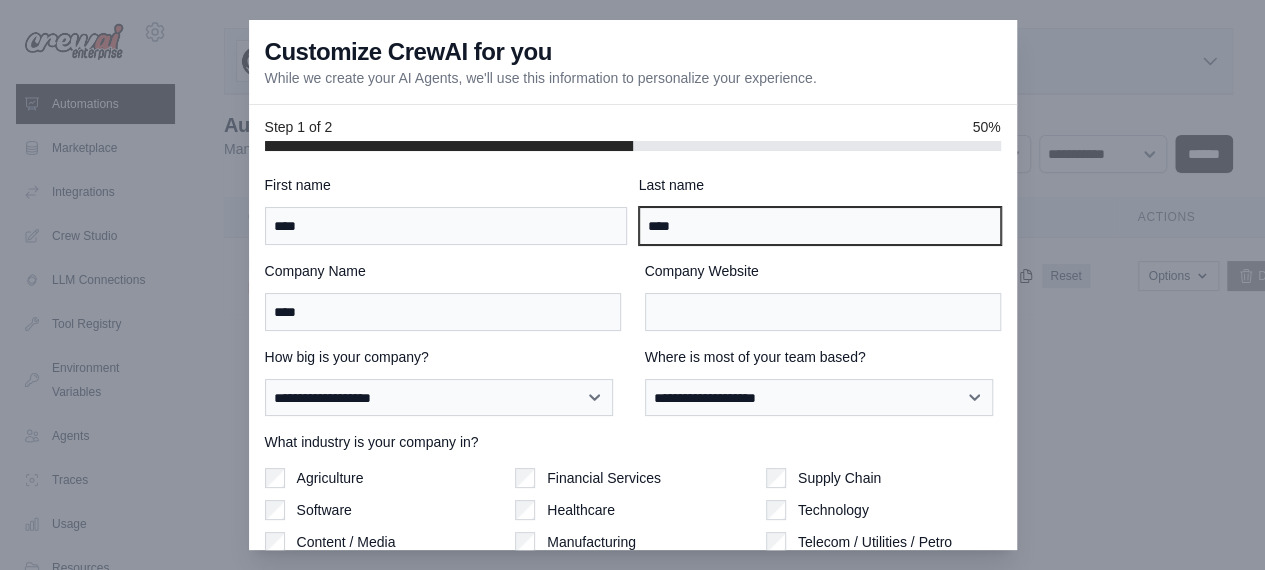 type on "****" 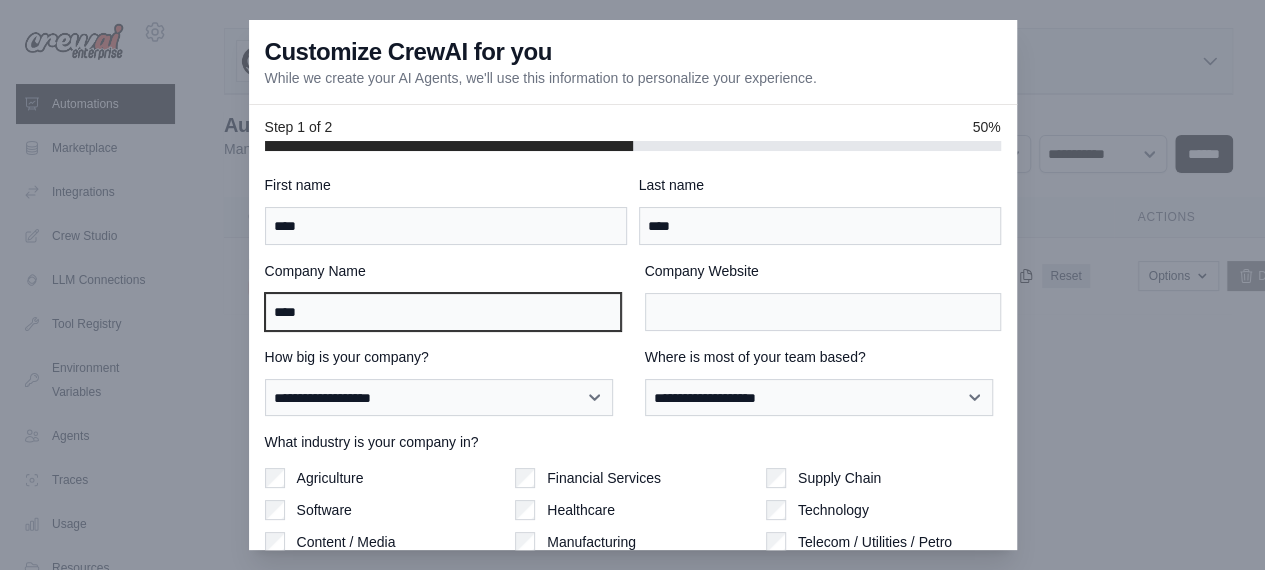 click on "****" at bounding box center (443, 312) 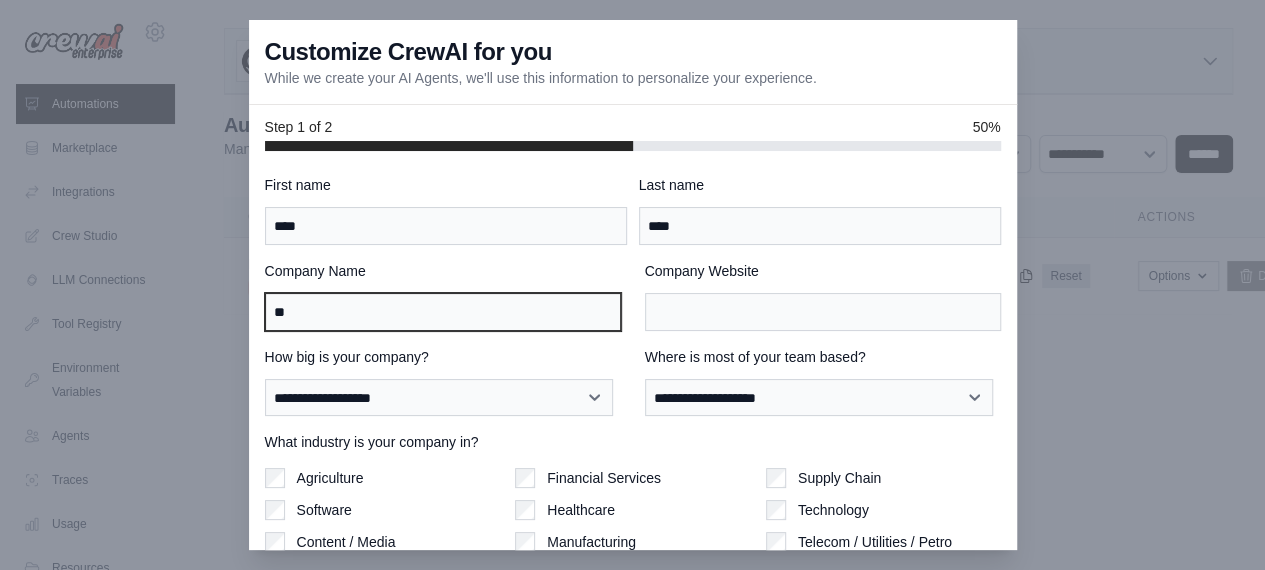 type on "**" 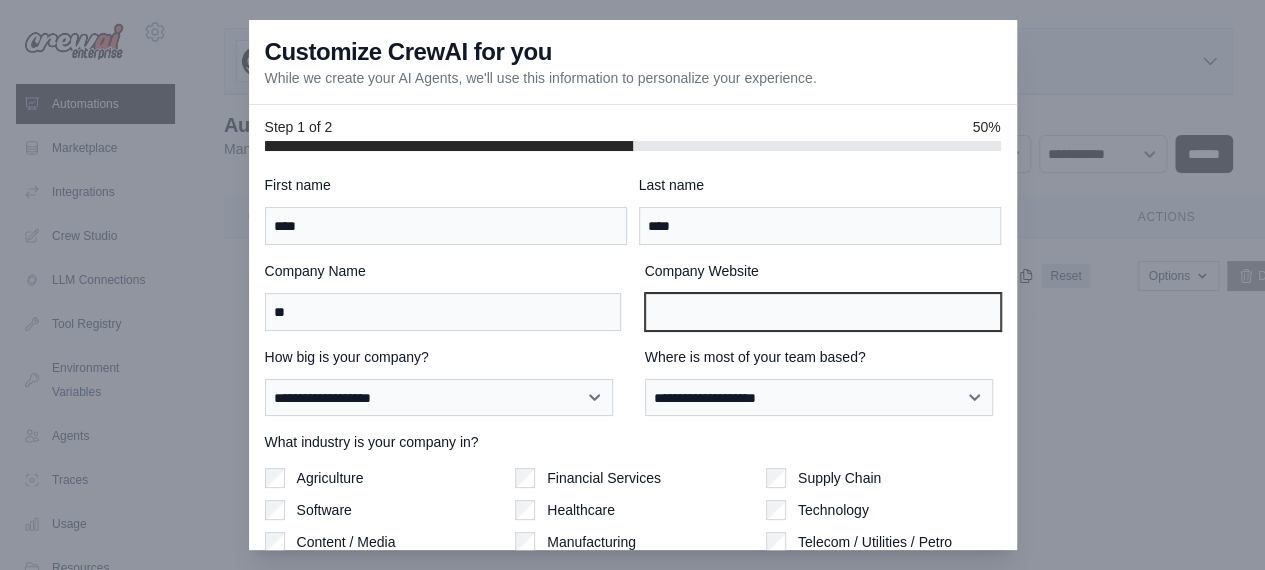 click on "Company Website" at bounding box center [823, 312] 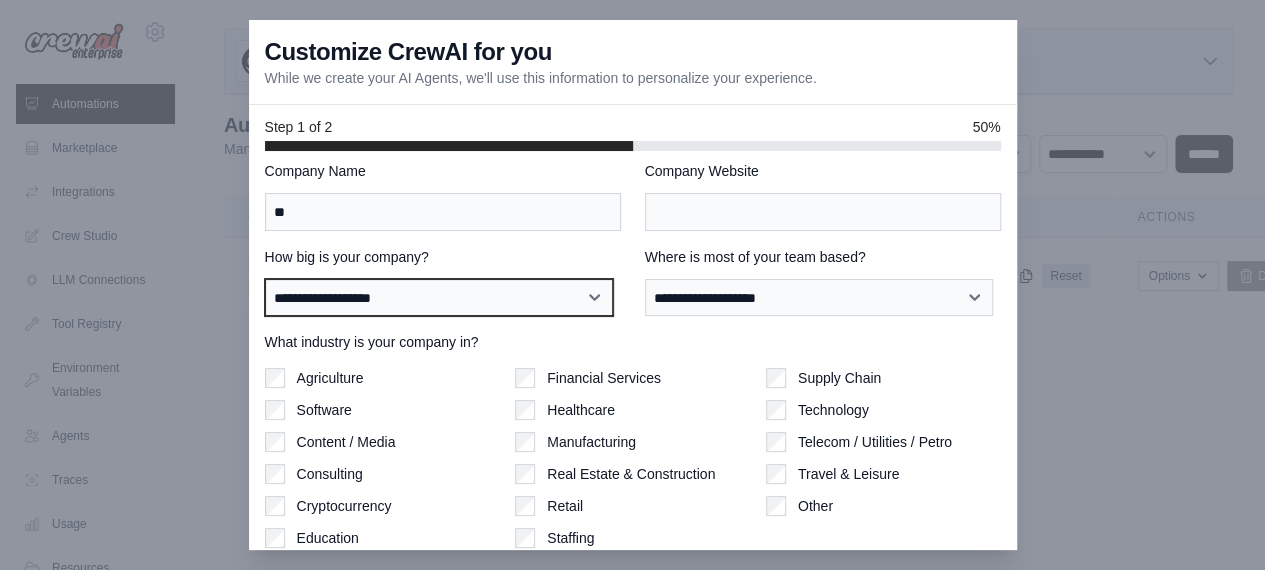 click on "**********" at bounding box center (439, 297) 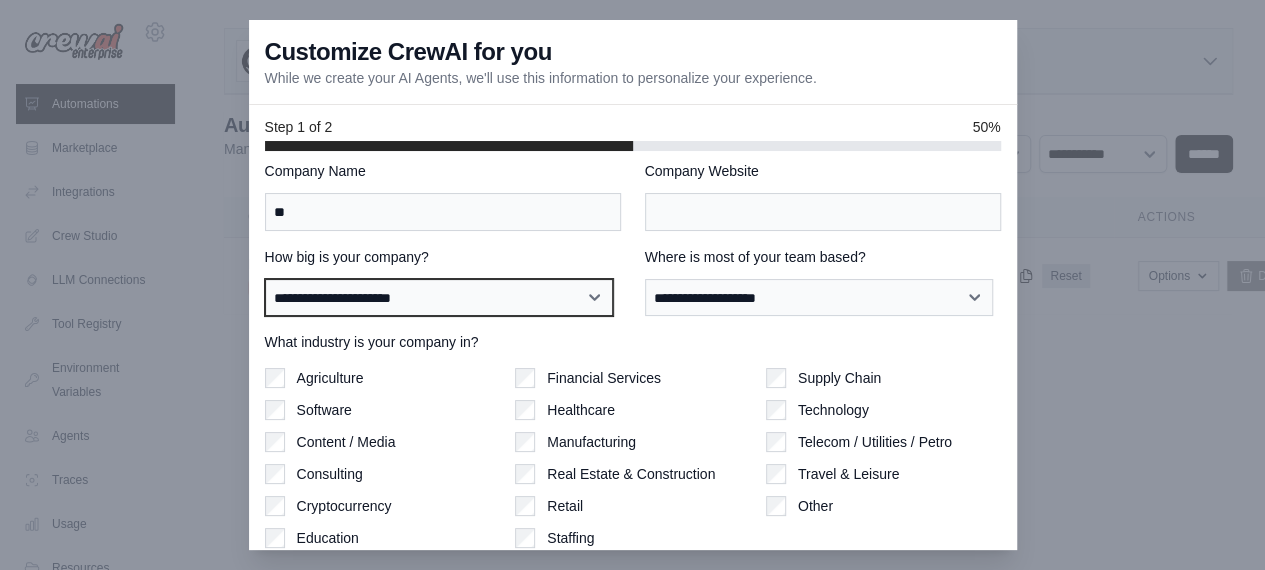 click on "**********" at bounding box center (439, 297) 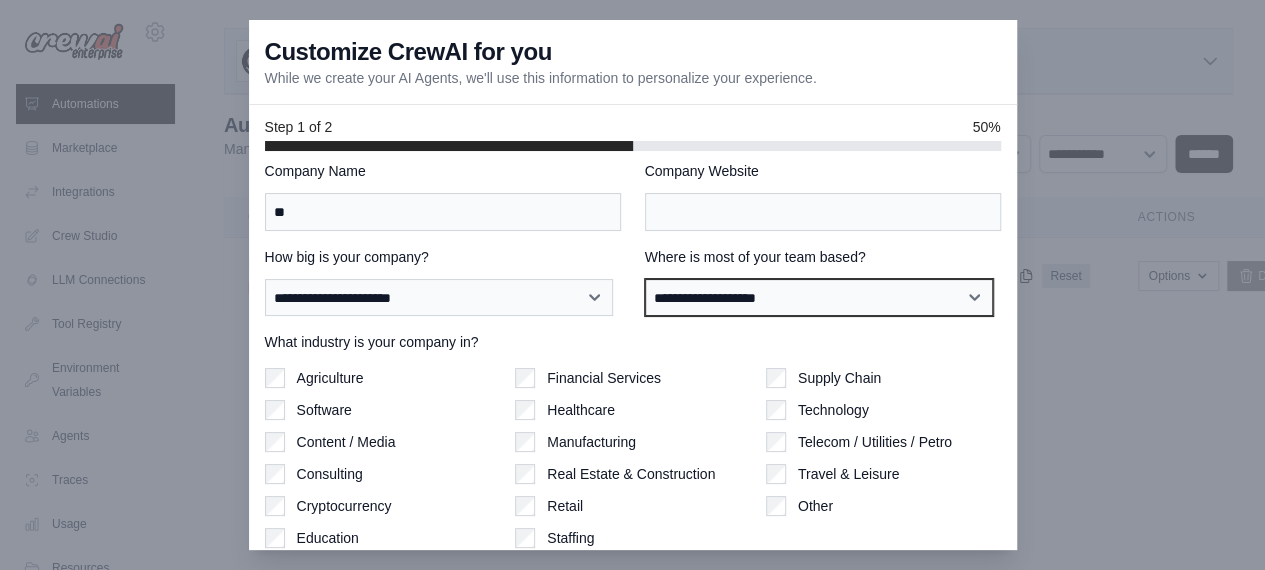 click on "**********" at bounding box center [819, 297] 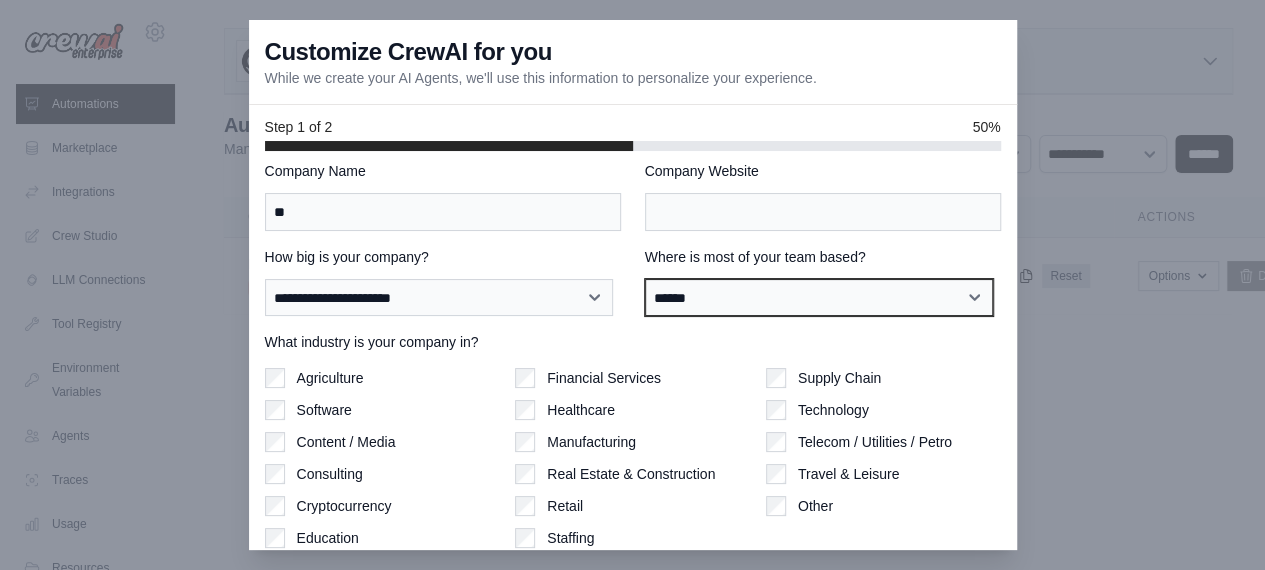 click on "**********" at bounding box center (819, 297) 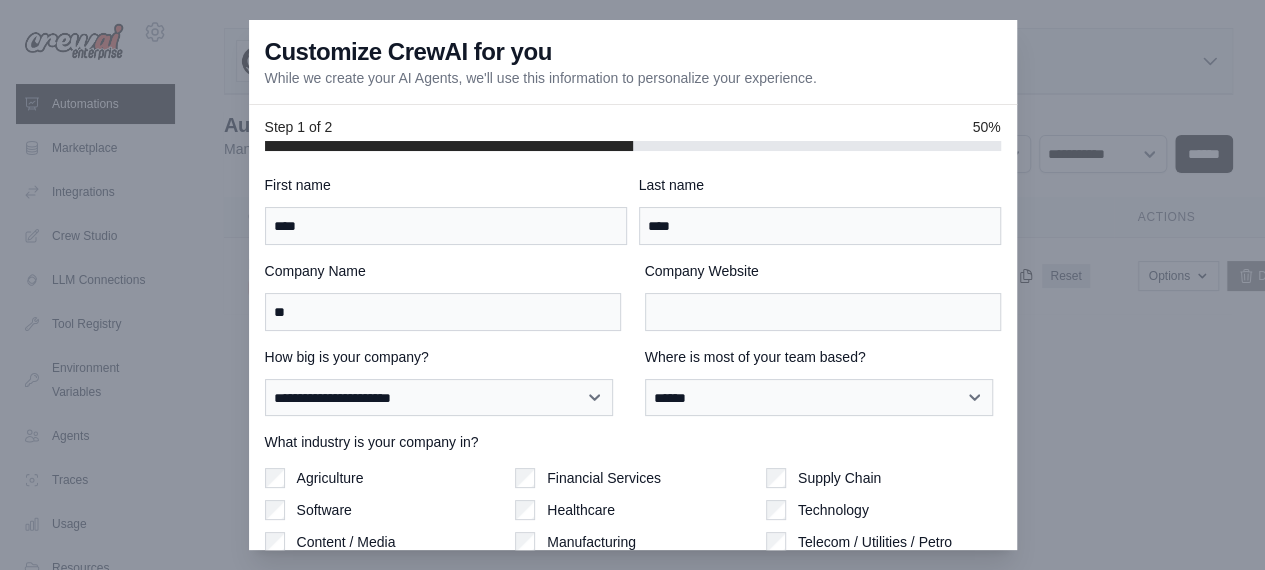 scroll, scrollTop: 162, scrollLeft: 0, axis: vertical 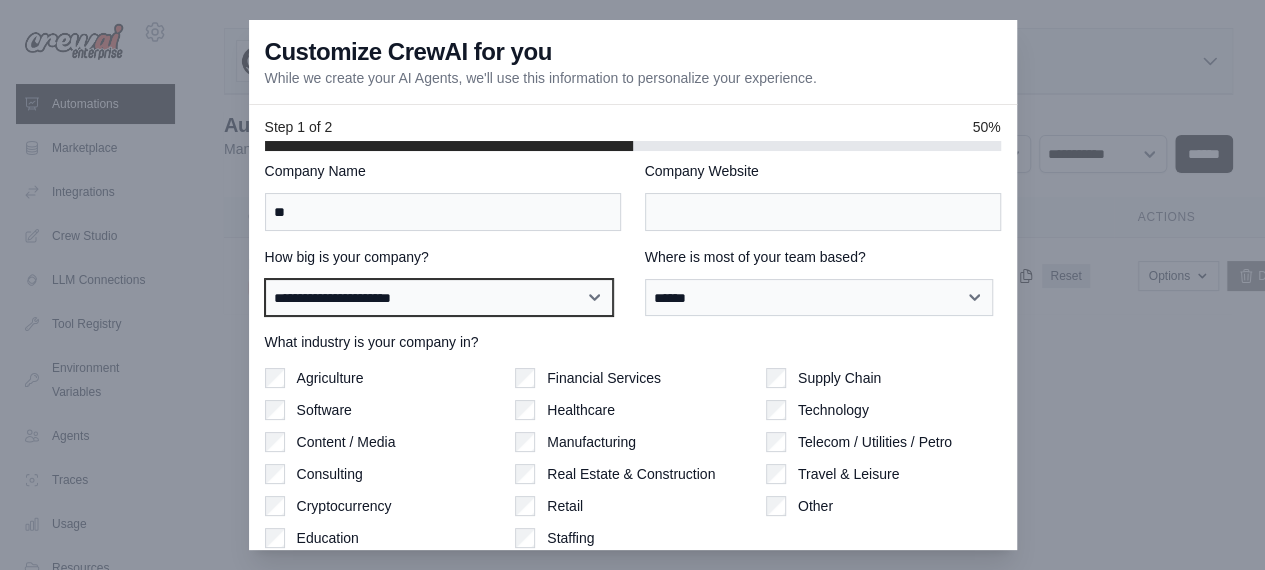 click on "**********" at bounding box center (439, 297) 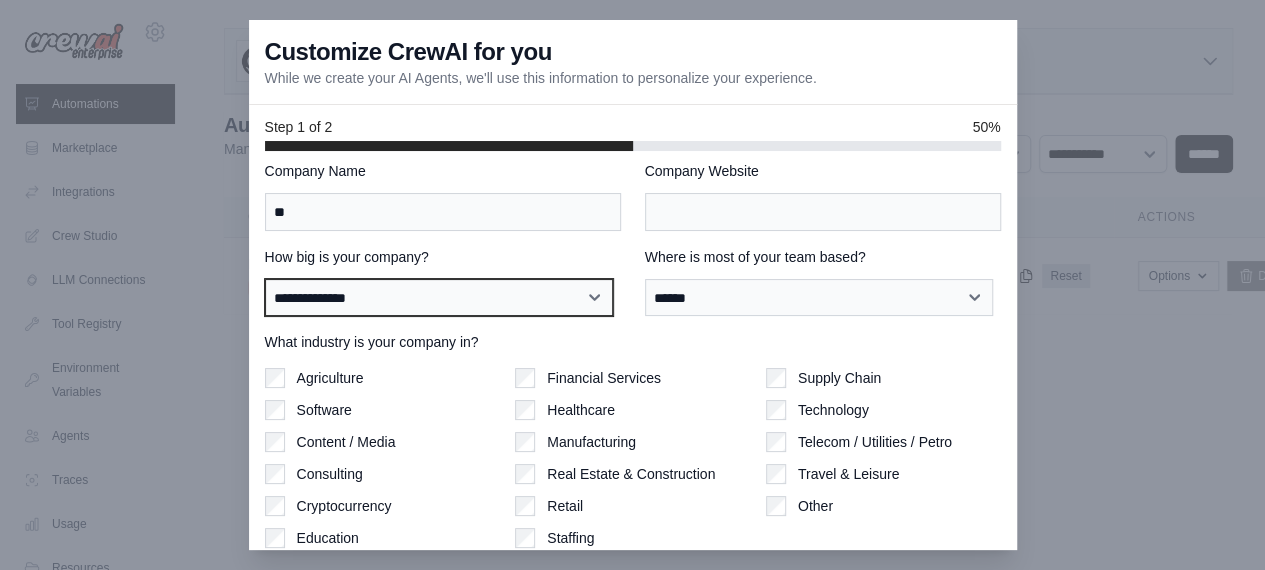 click on "**********" at bounding box center (439, 297) 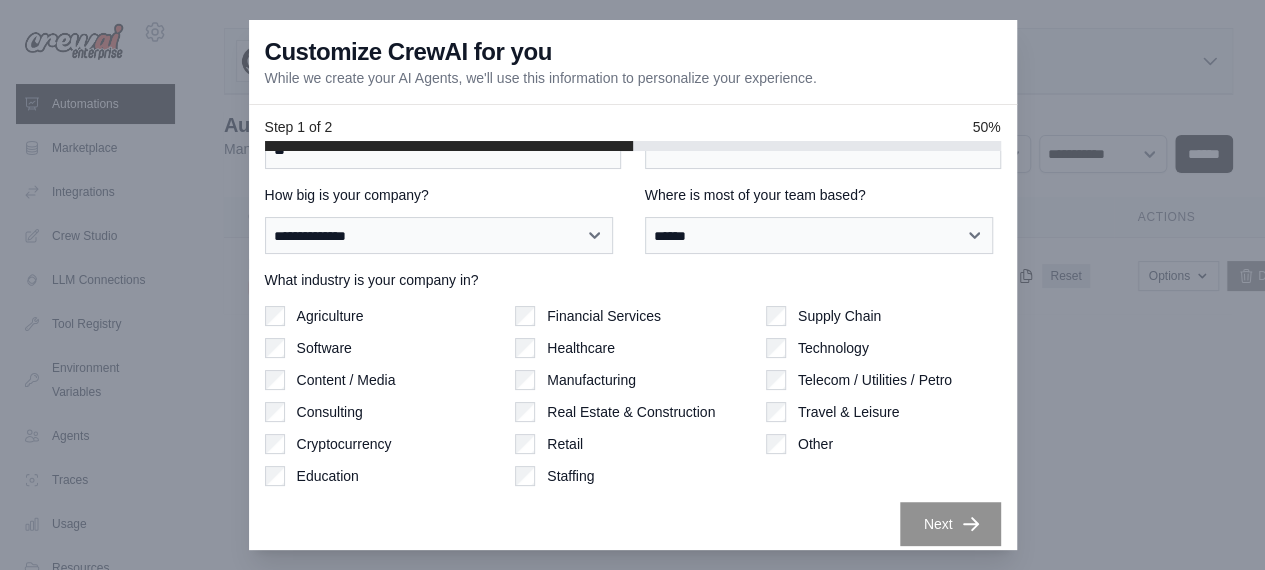 click on "Technology" at bounding box center (883, 348) 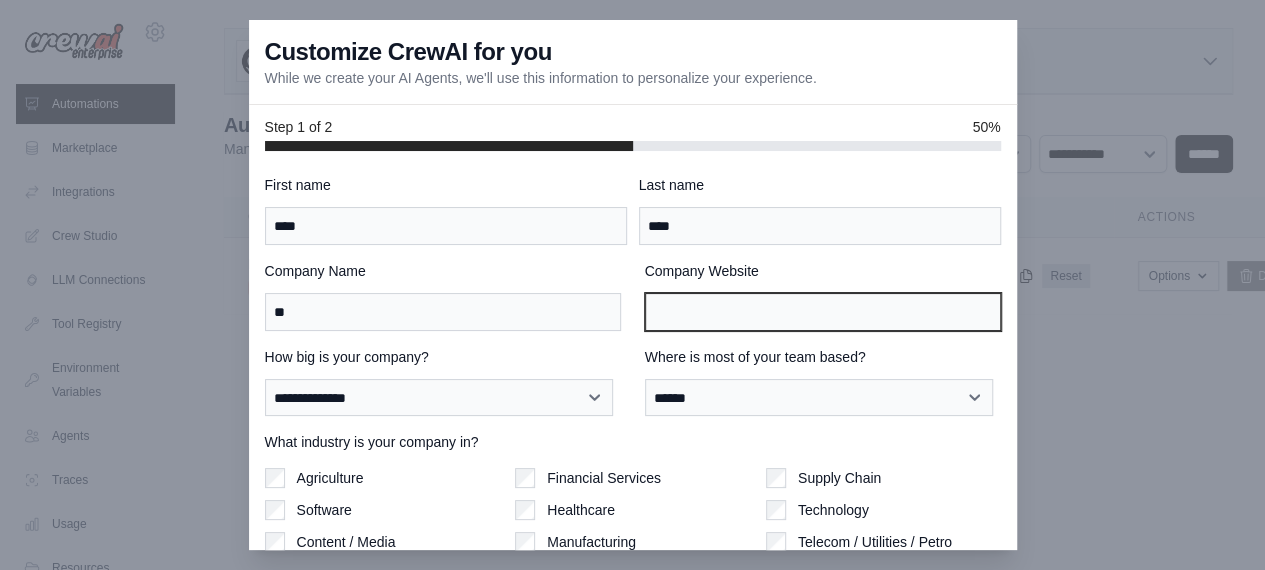 click on "Company Website" at bounding box center [823, 312] 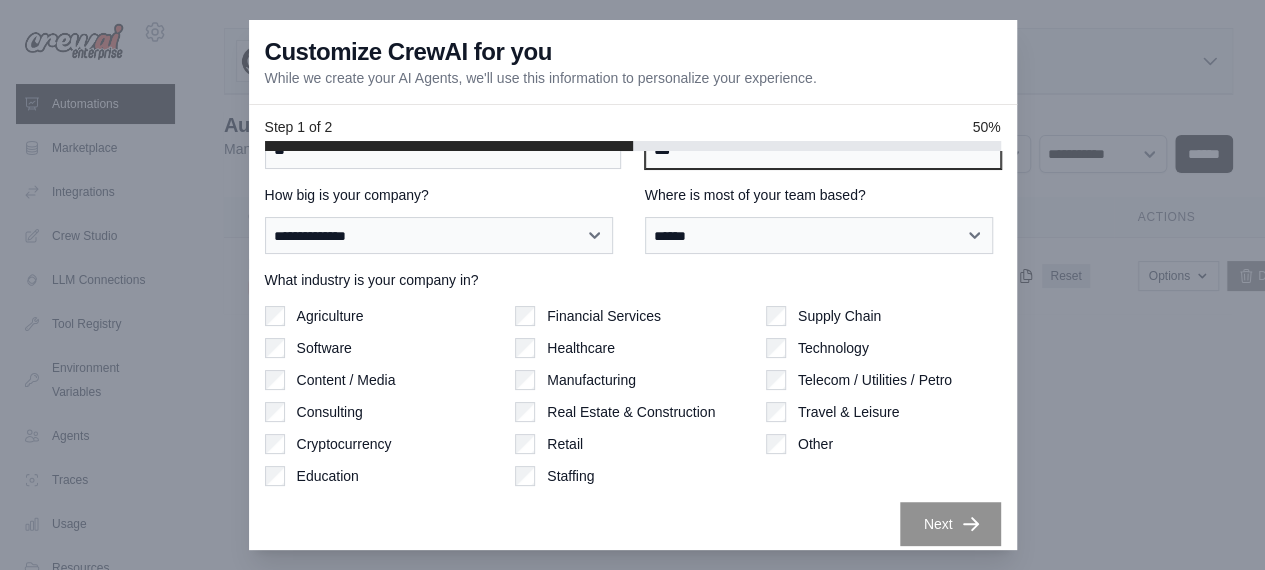 type on "***" 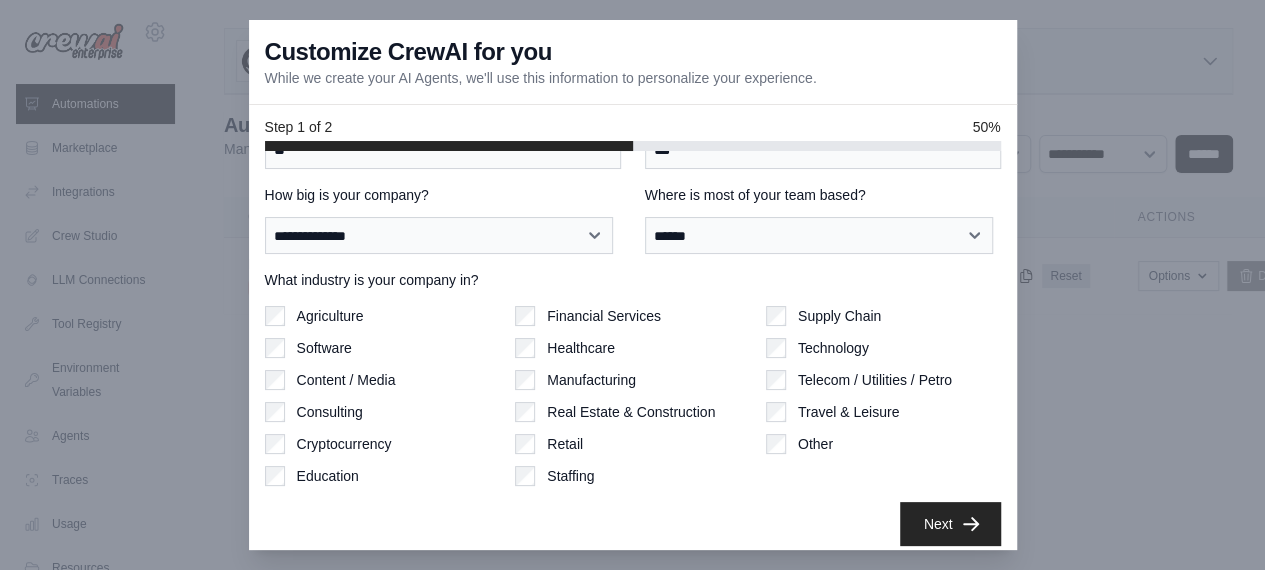 click on "Next" at bounding box center (950, 524) 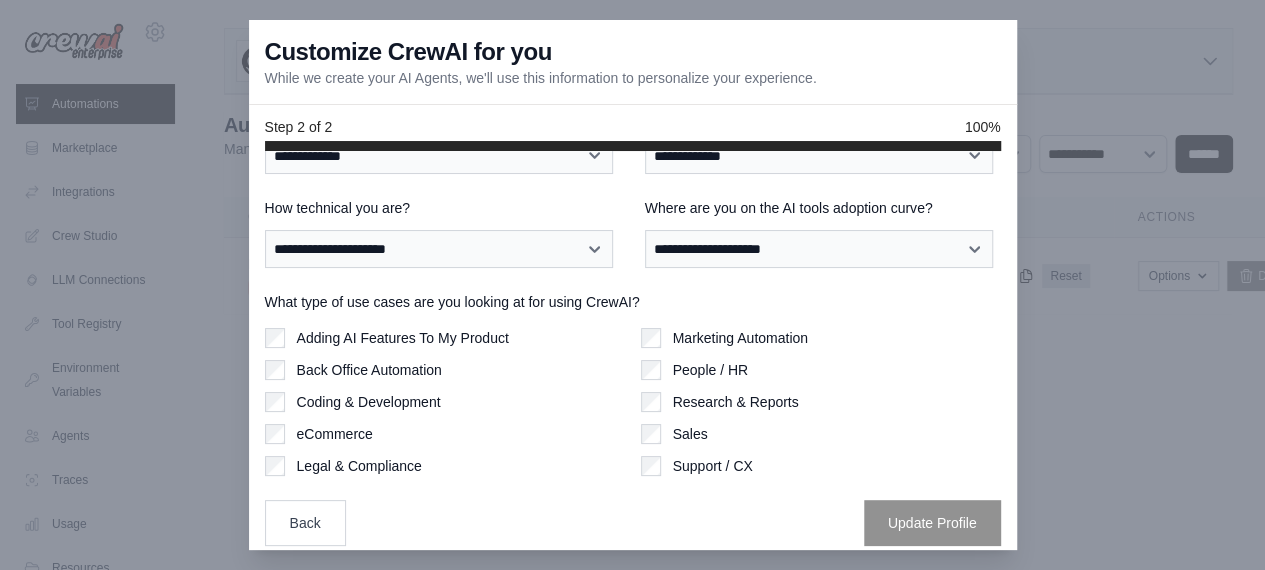 scroll, scrollTop: 0, scrollLeft: 0, axis: both 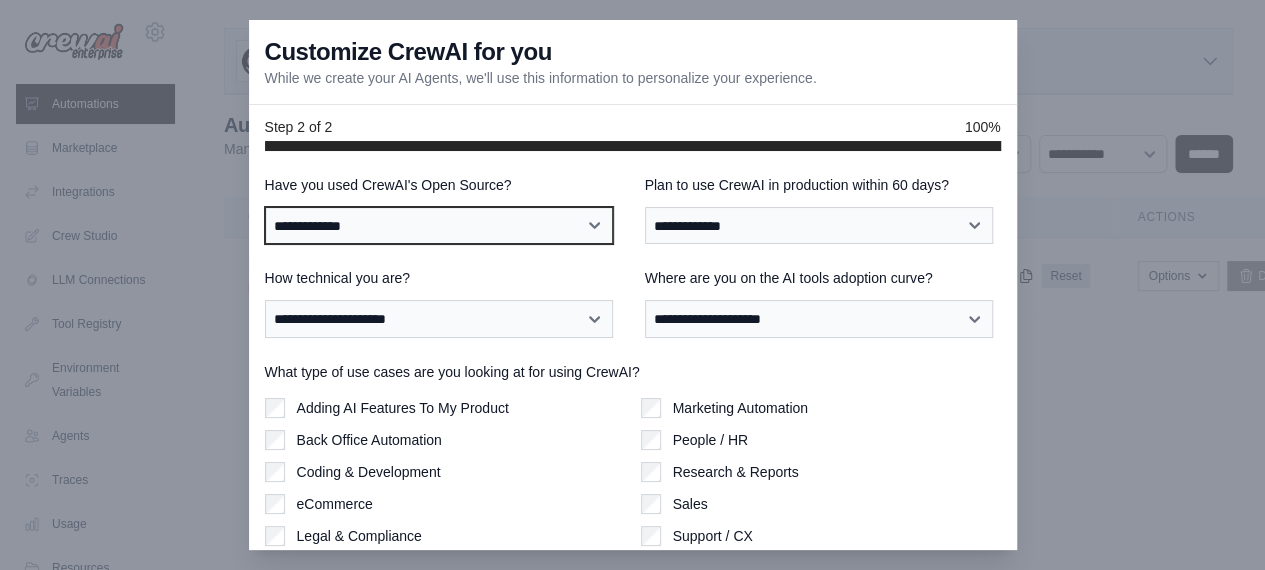 click on "**********" at bounding box center (439, 225) 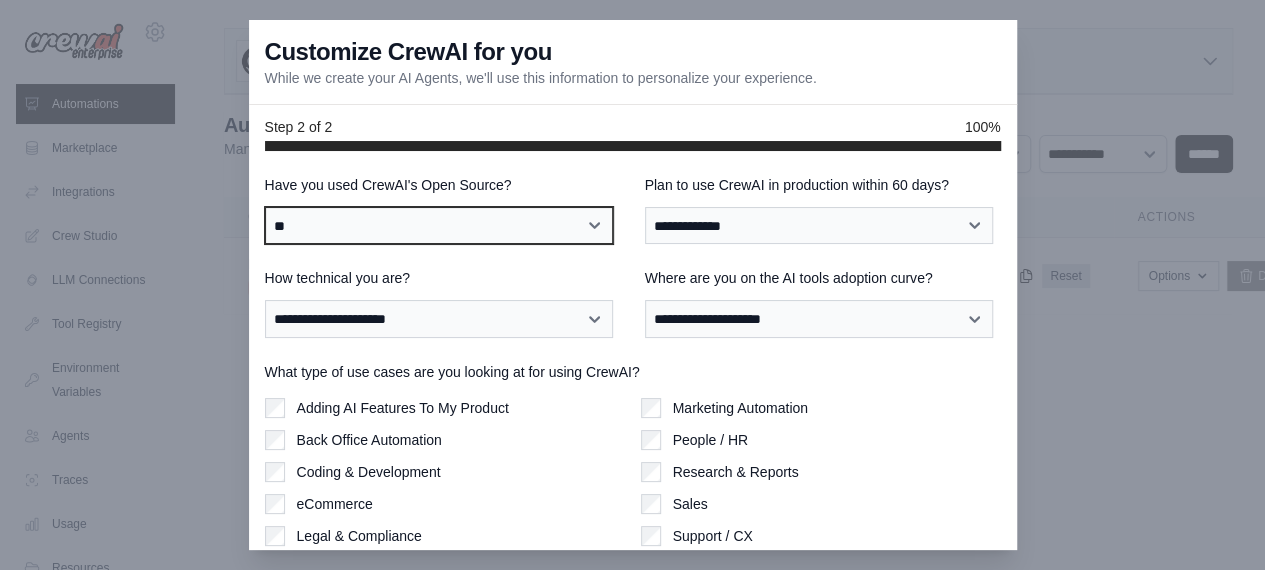 click on "**********" at bounding box center [439, 225] 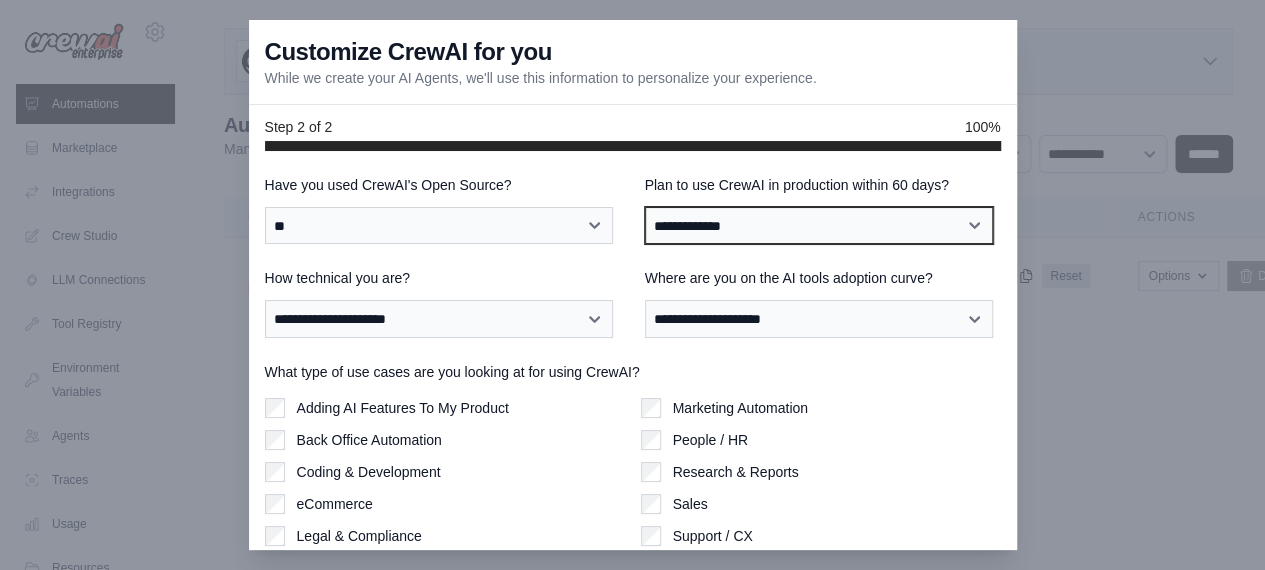 click on "**********" at bounding box center [819, 225] 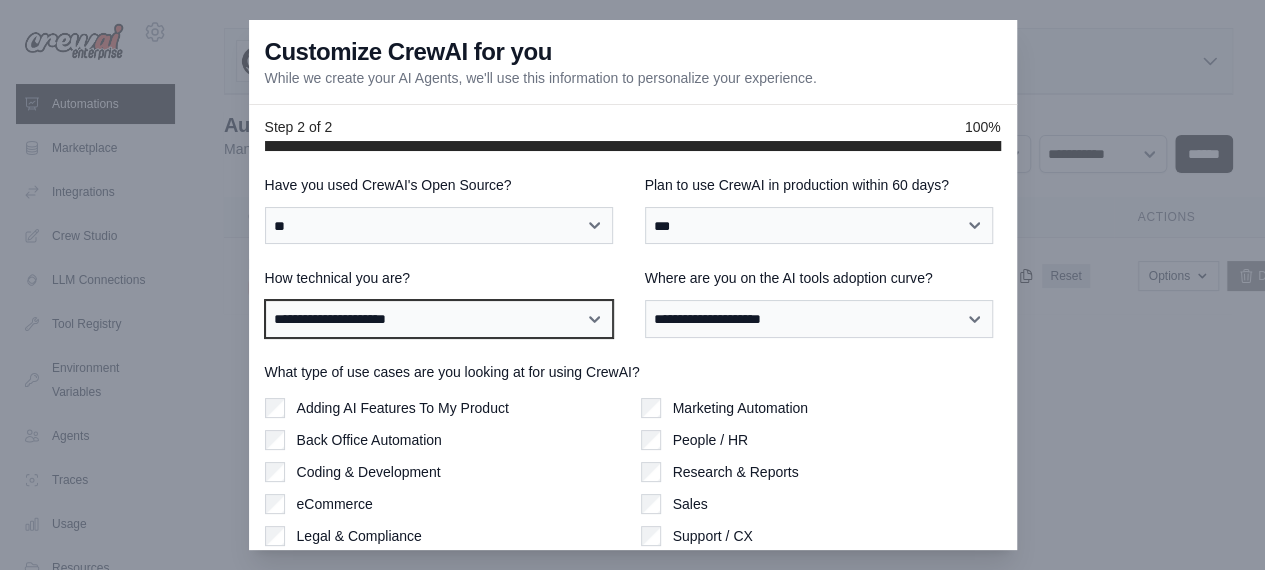 click on "**********" at bounding box center (439, 318) 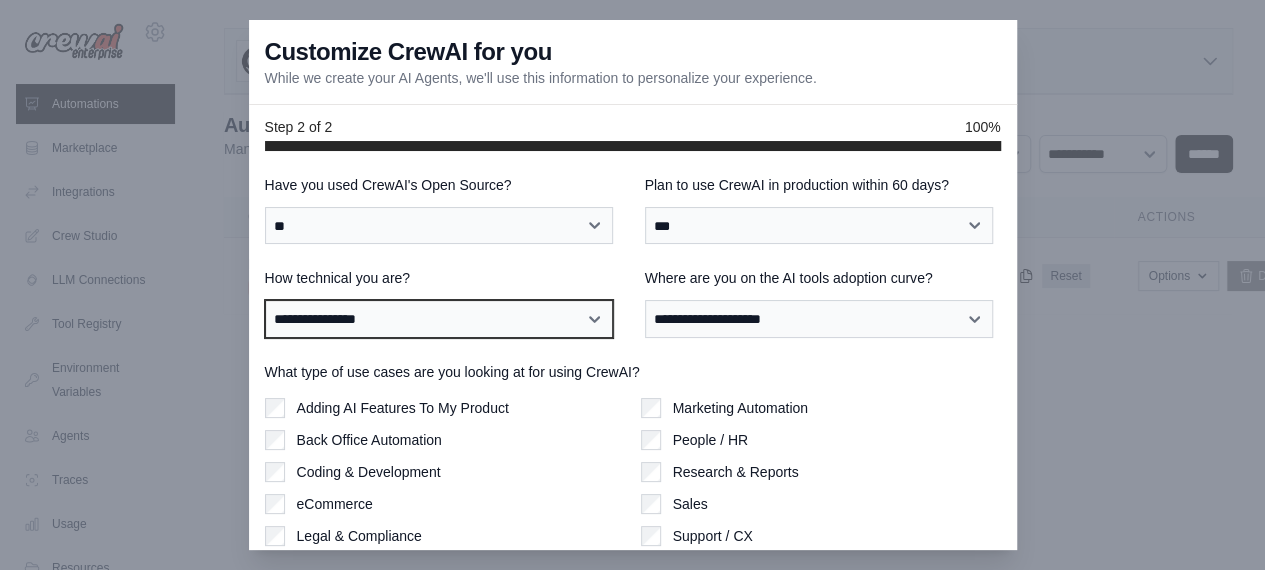 click on "**********" at bounding box center (439, 318) 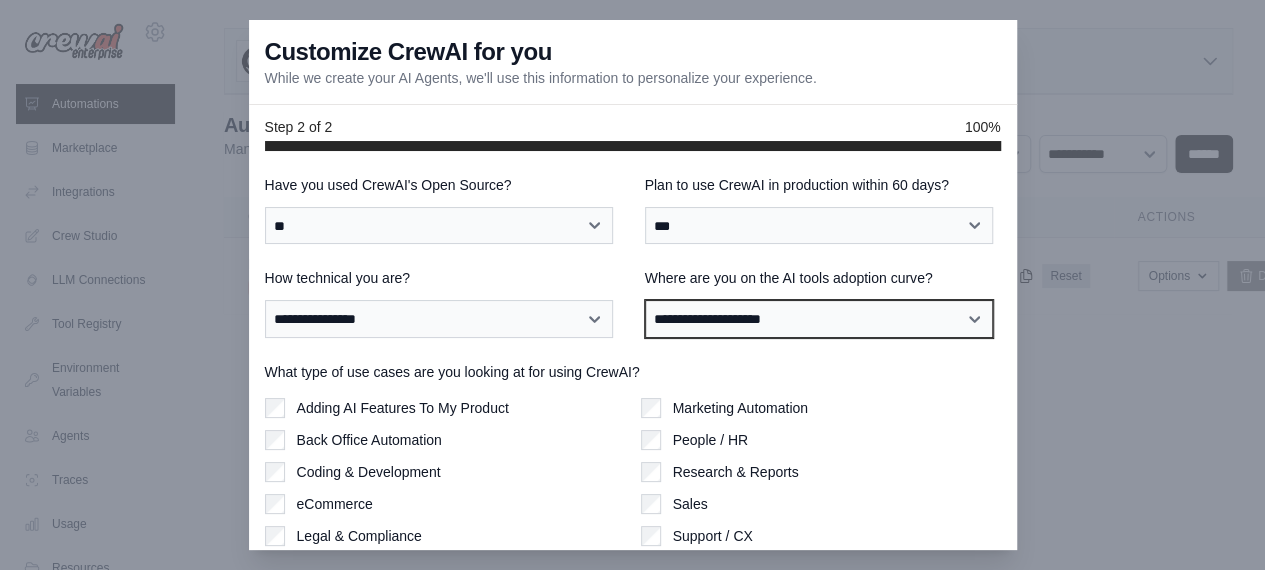 click on "**********" at bounding box center (819, 318) 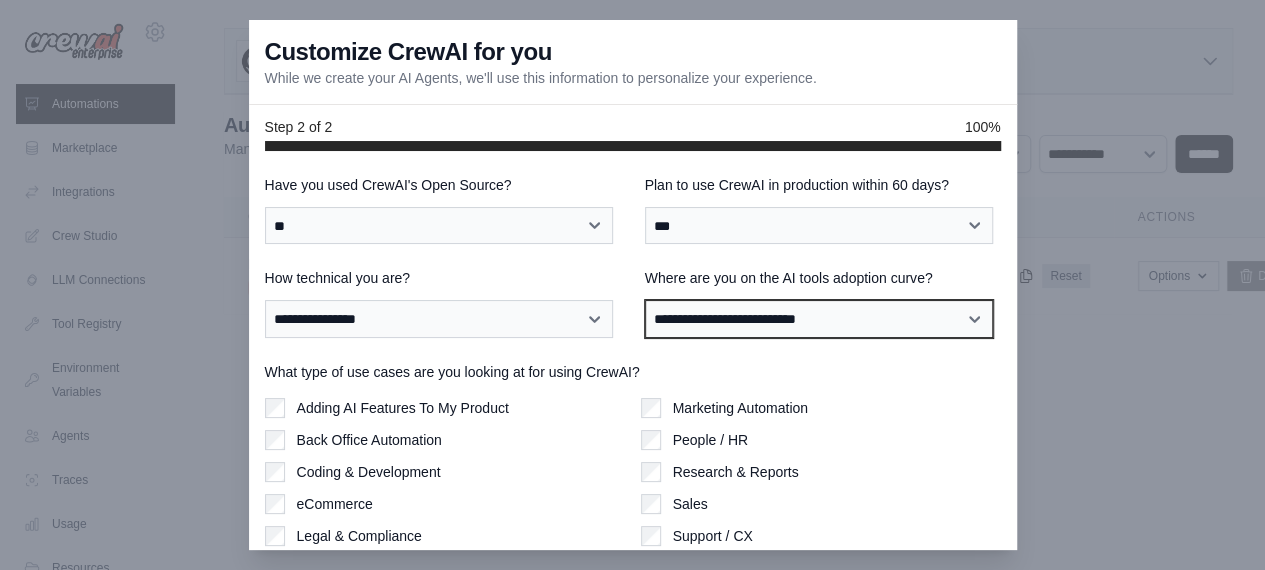 click on "**********" at bounding box center (819, 318) 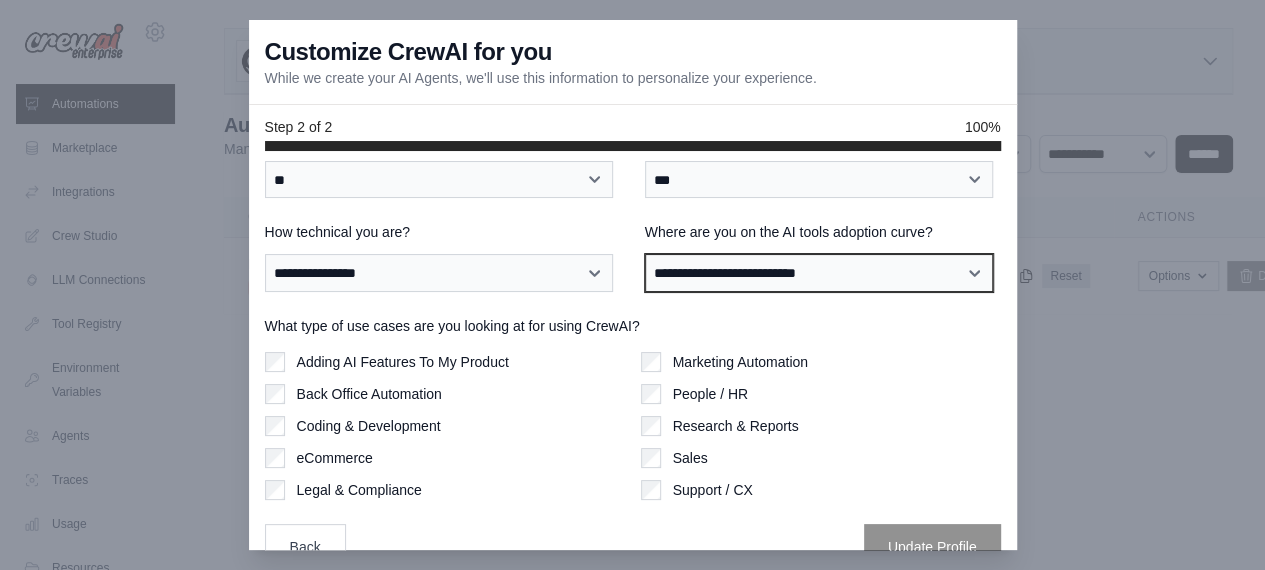 scroll, scrollTop: 70, scrollLeft: 0, axis: vertical 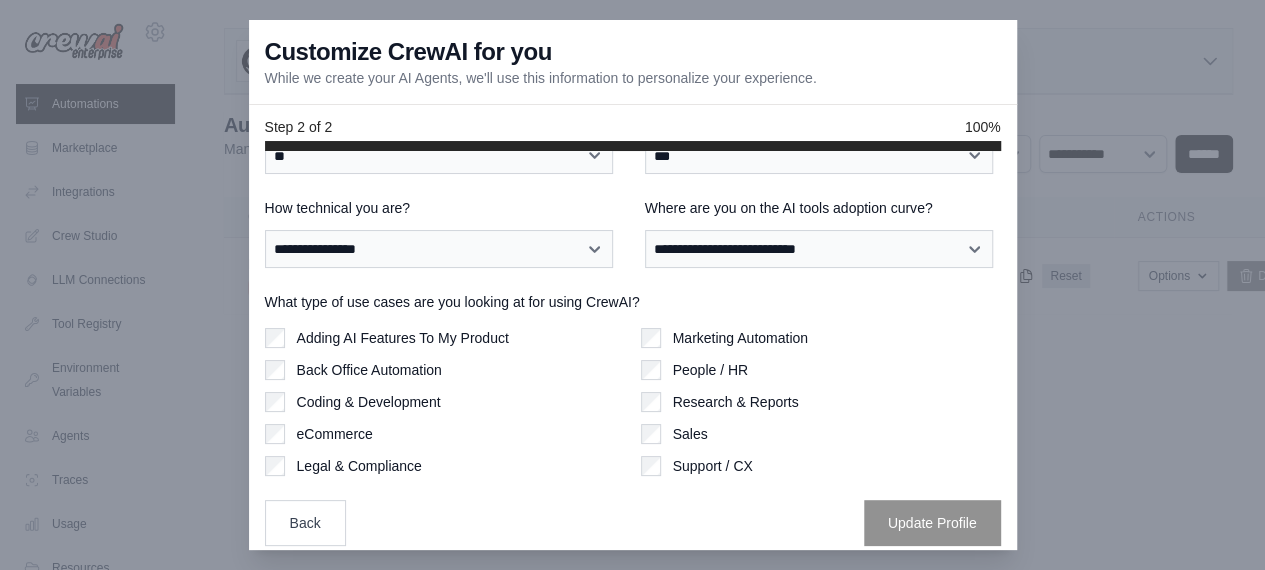 click on "People / HR" at bounding box center (821, 370) 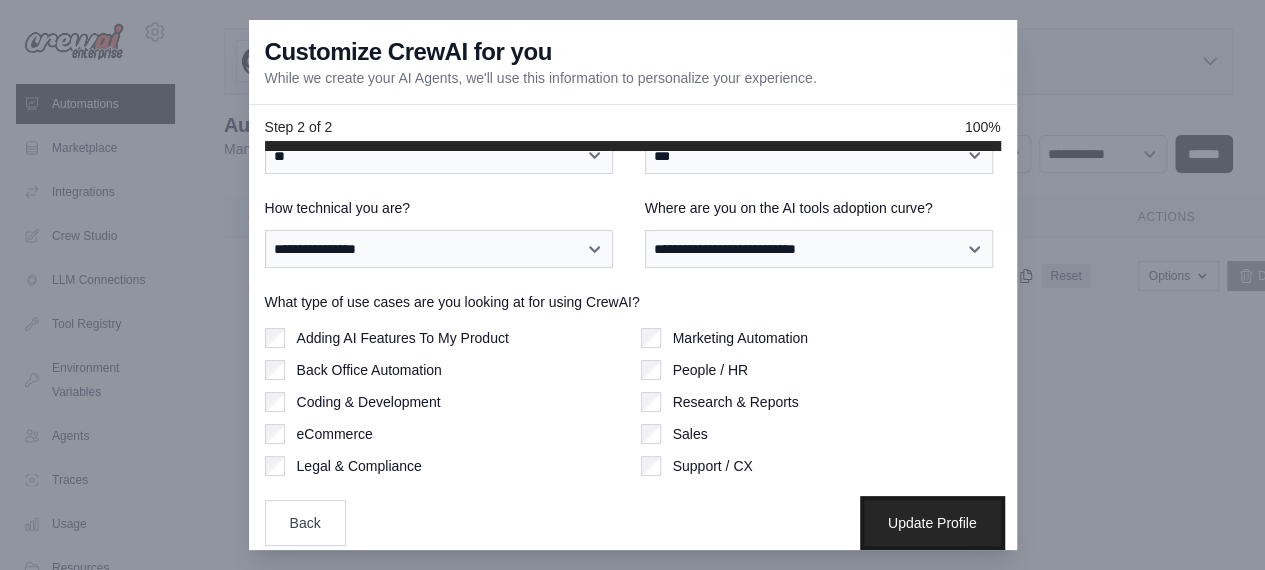 click on "Update Profile" at bounding box center [932, 523] 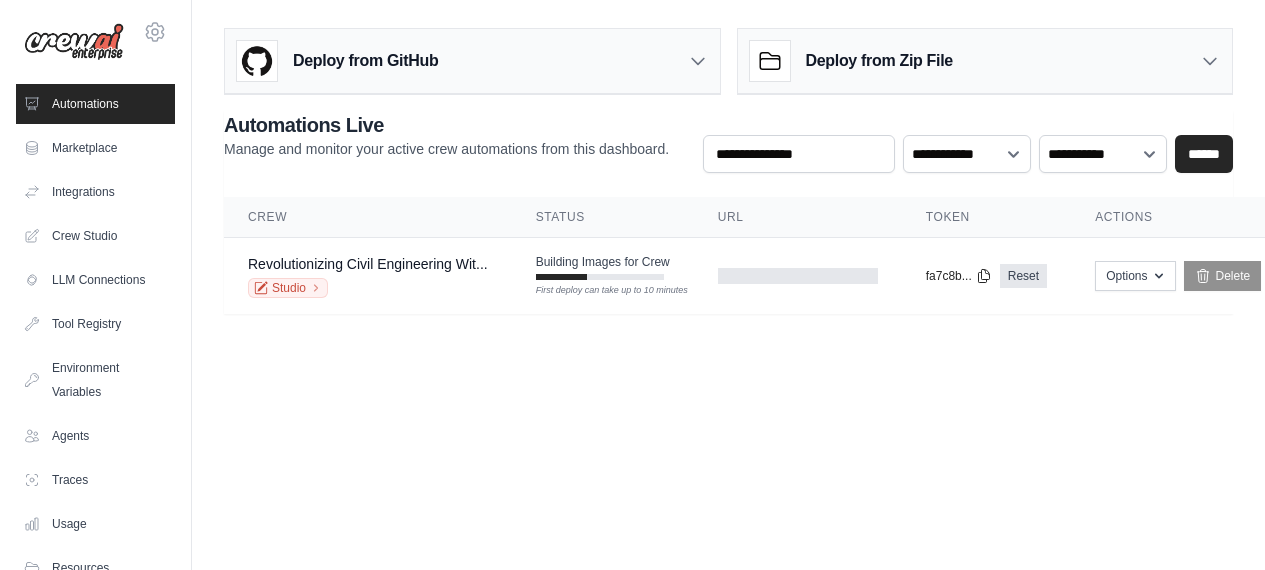 scroll, scrollTop: 0, scrollLeft: 0, axis: both 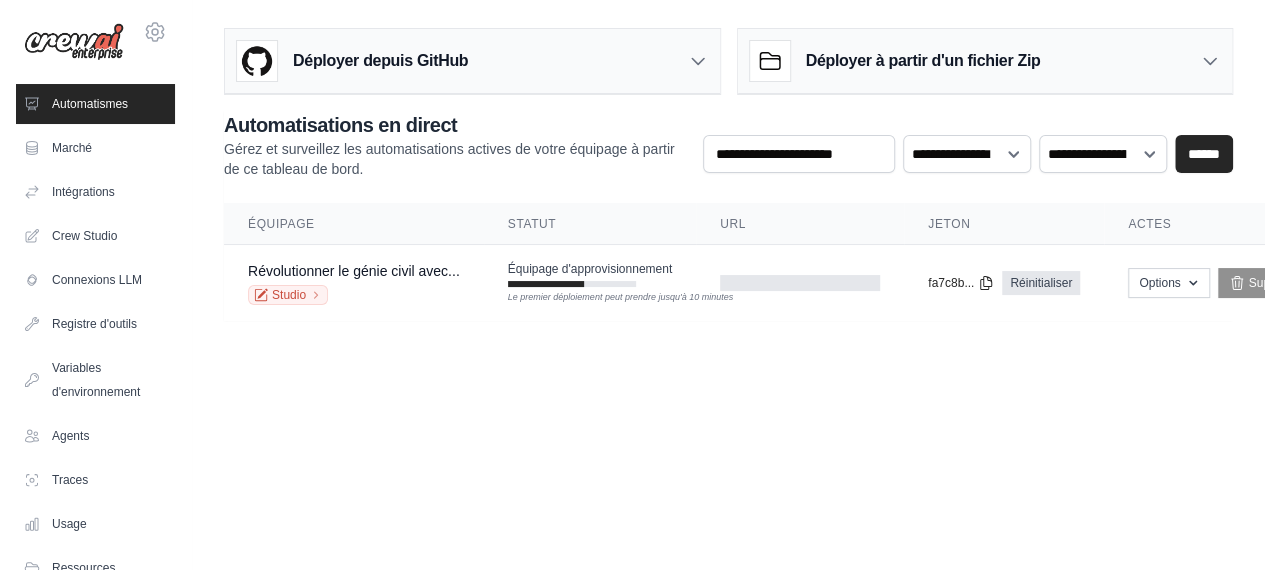 click on "onyandiere17@gmail.com
Paramètres
Automatismes
Marché
Intégrations" at bounding box center [632, 285] 